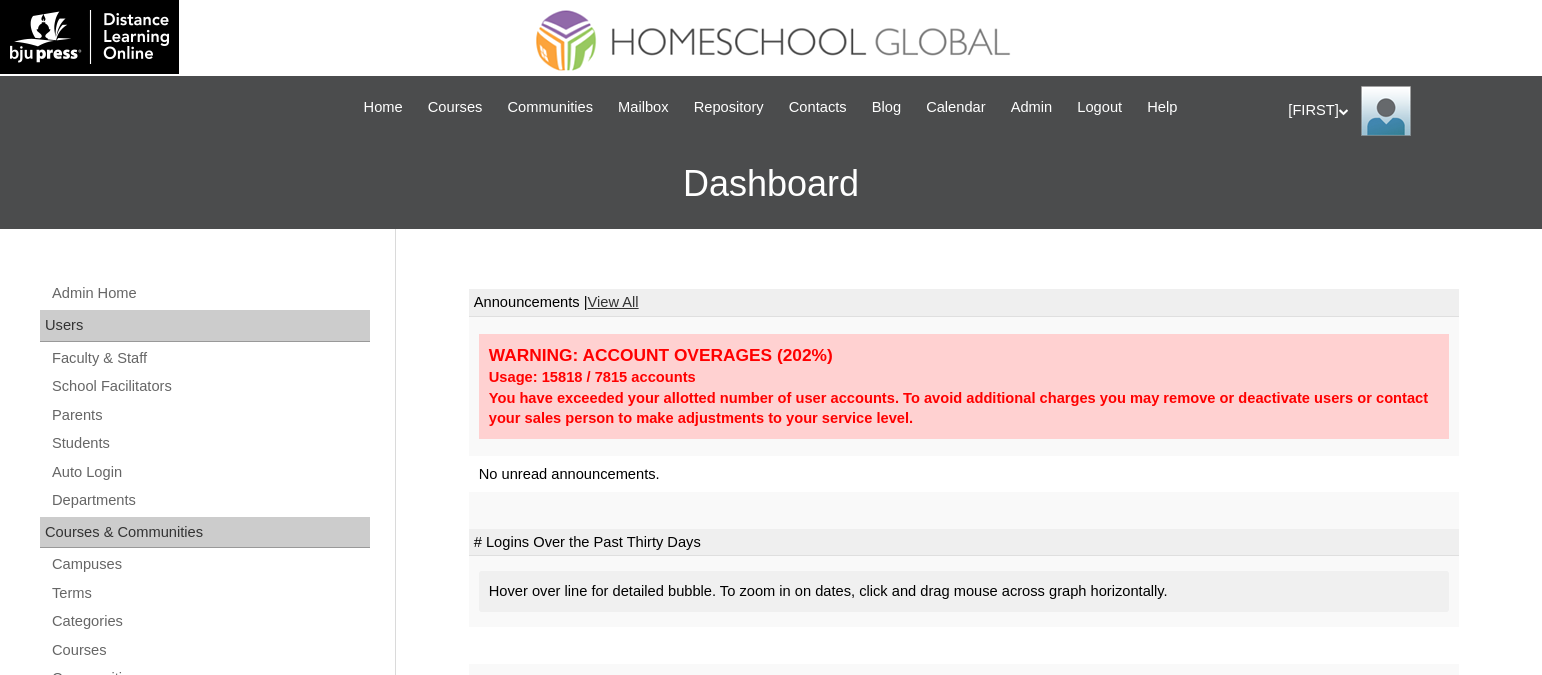 scroll, scrollTop: 0, scrollLeft: 0, axis: both 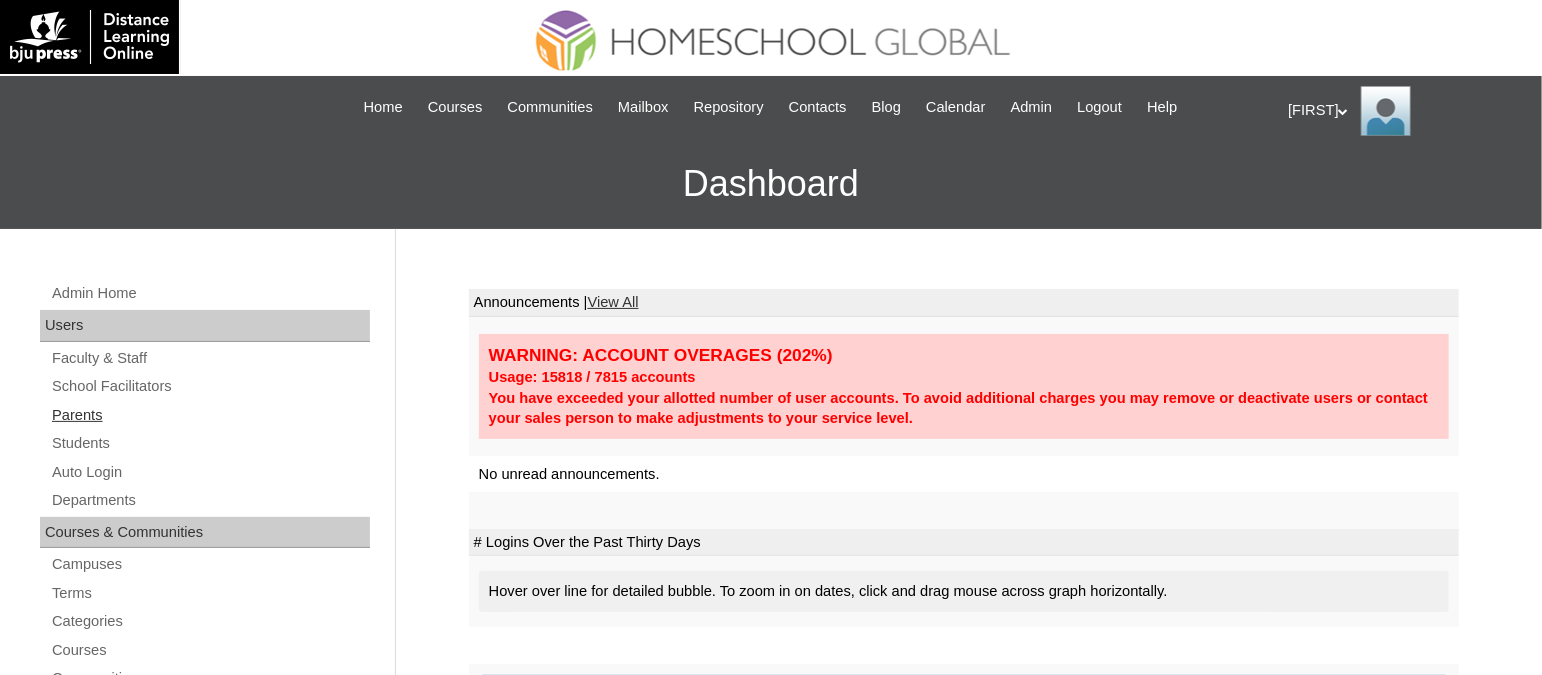 click on "Parents" at bounding box center [210, 415] 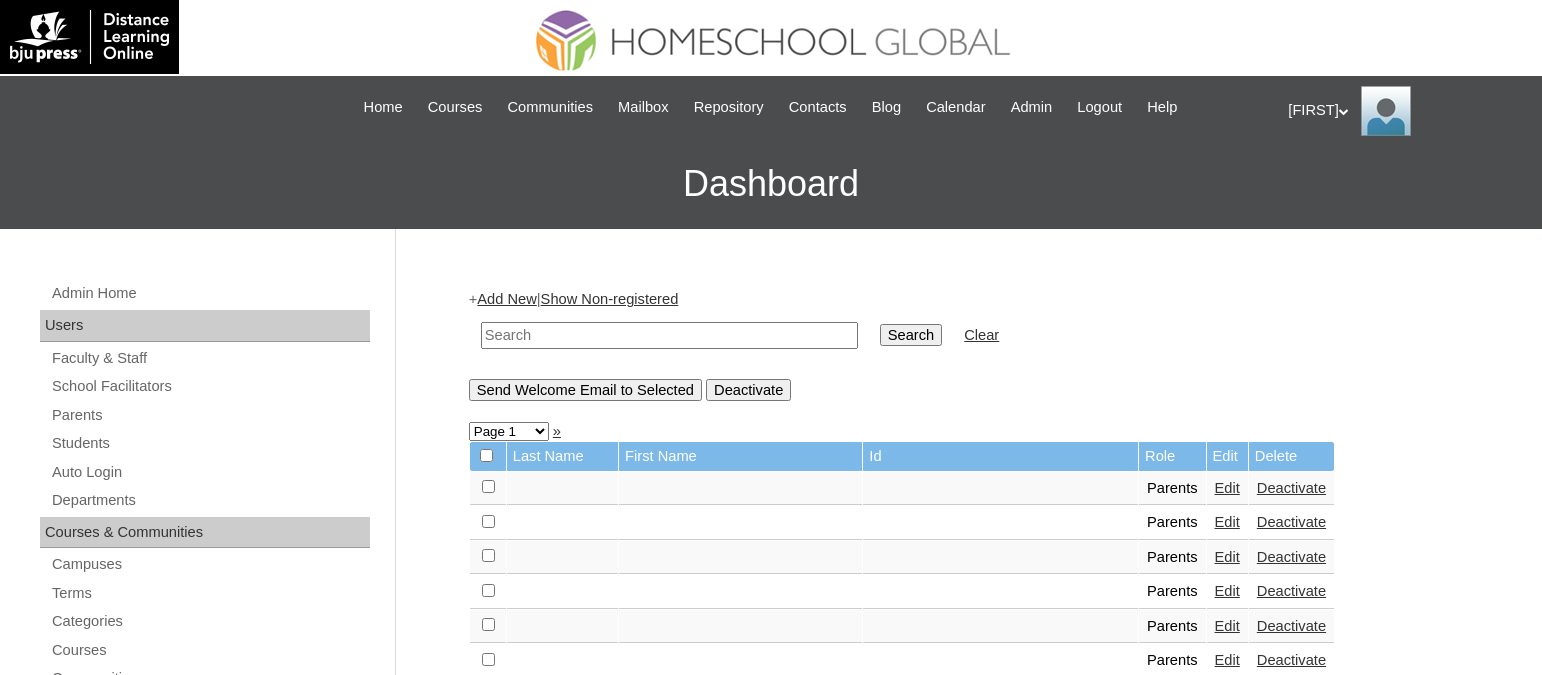 scroll, scrollTop: 0, scrollLeft: 0, axis: both 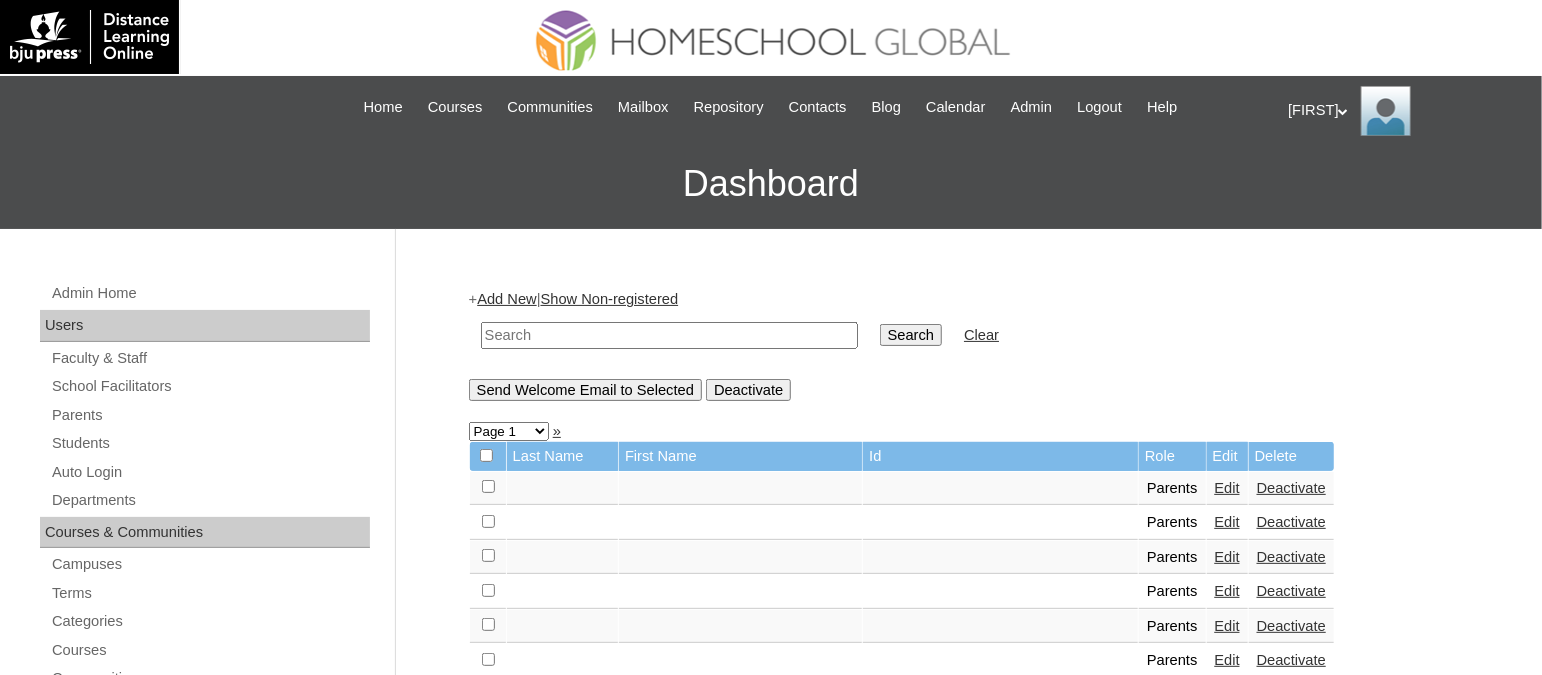 click at bounding box center (669, 335) 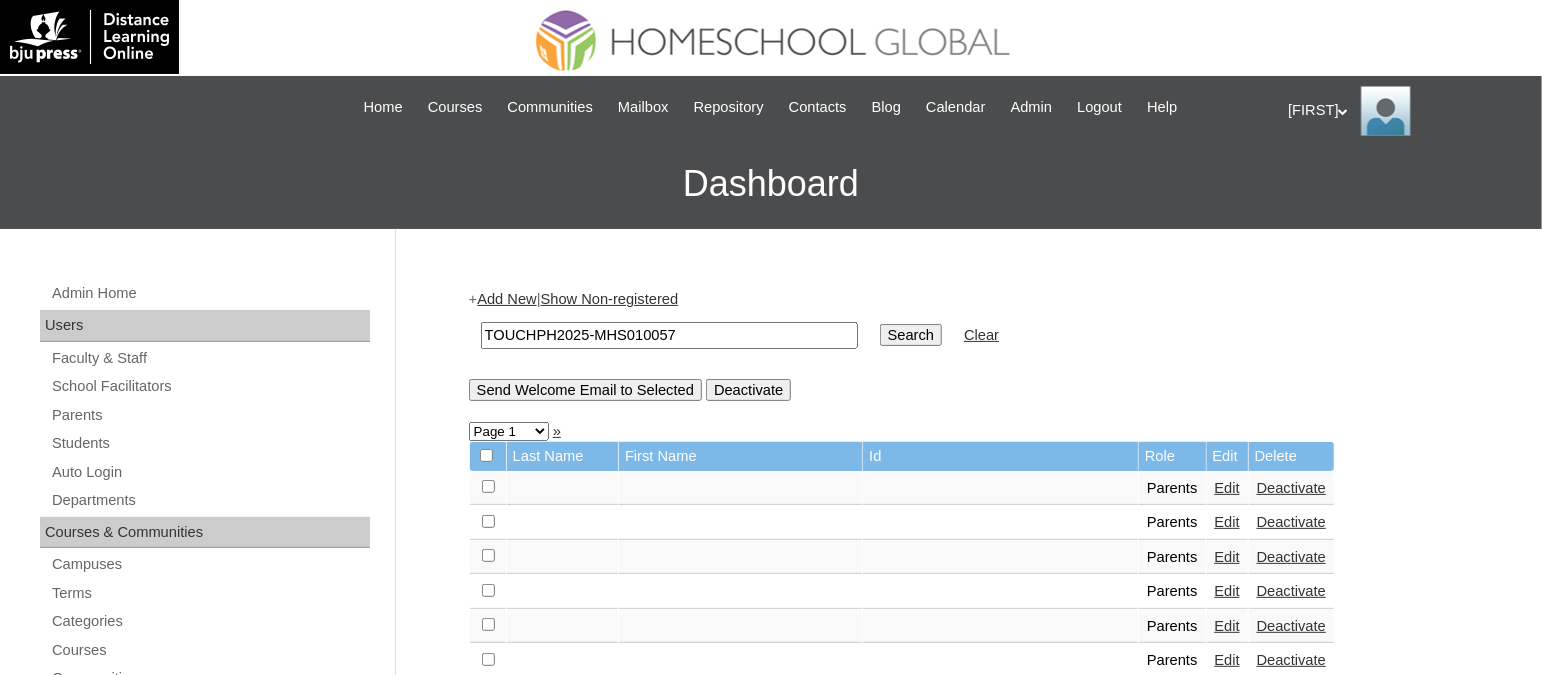 type on "TOUCHPH2025-MHS010057" 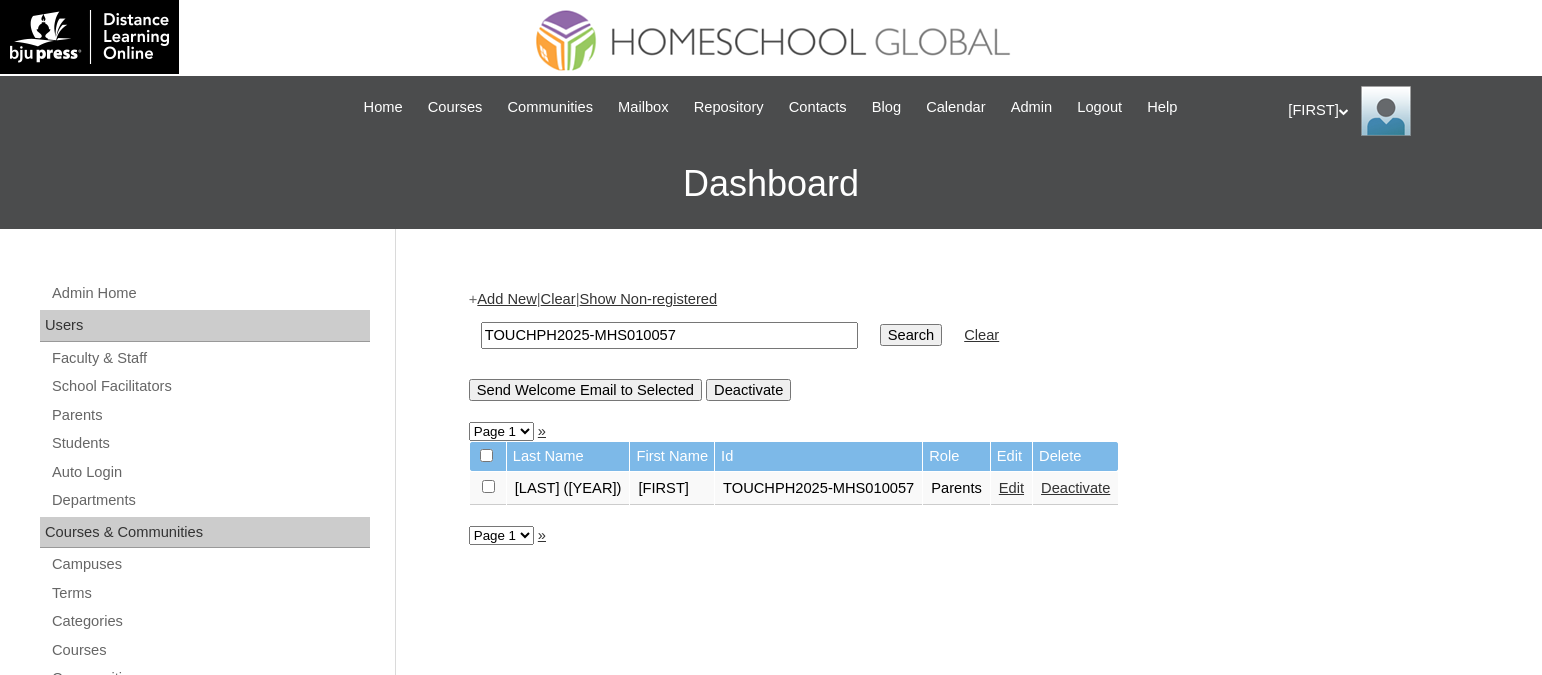 scroll, scrollTop: 0, scrollLeft: 0, axis: both 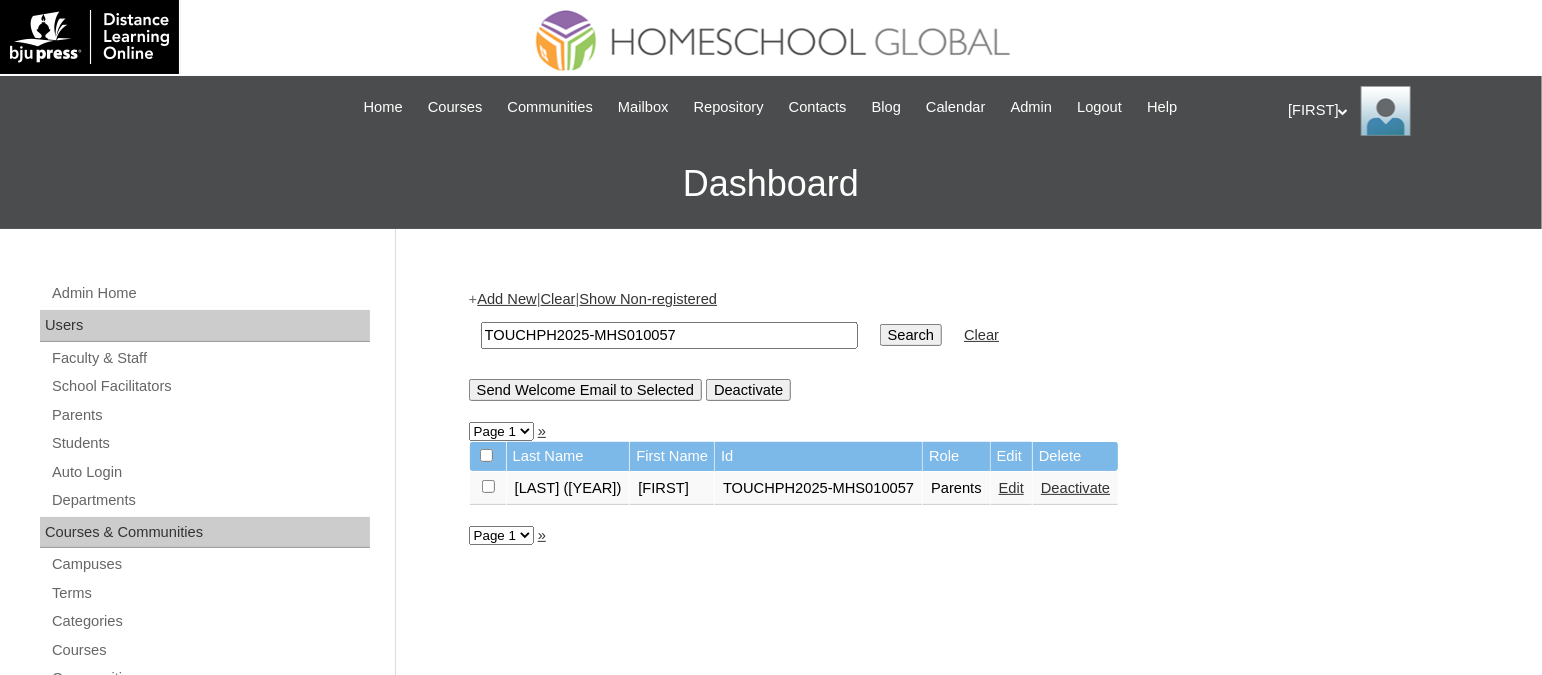 click on "Edit" at bounding box center [1011, 488] 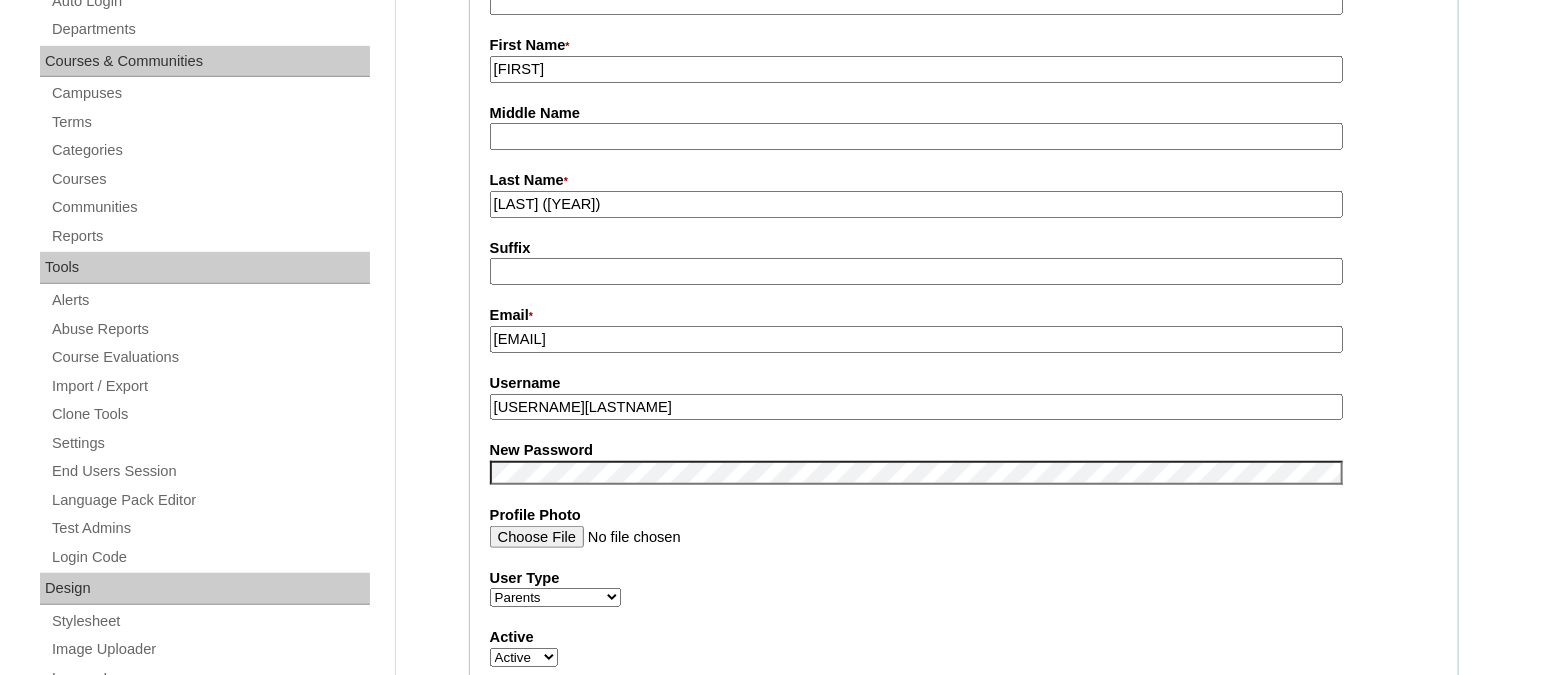 scroll, scrollTop: 499, scrollLeft: 0, axis: vertical 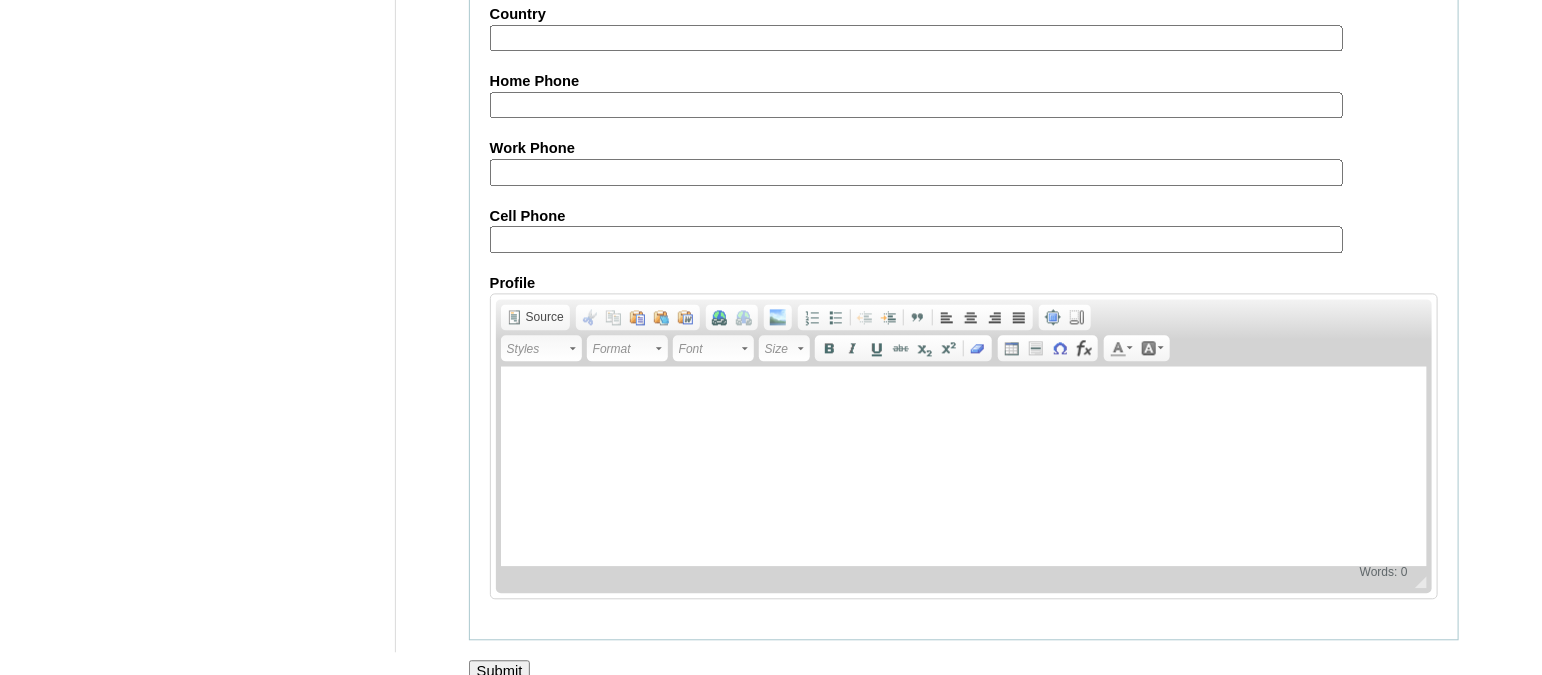 click on "Submit" at bounding box center [500, 671] 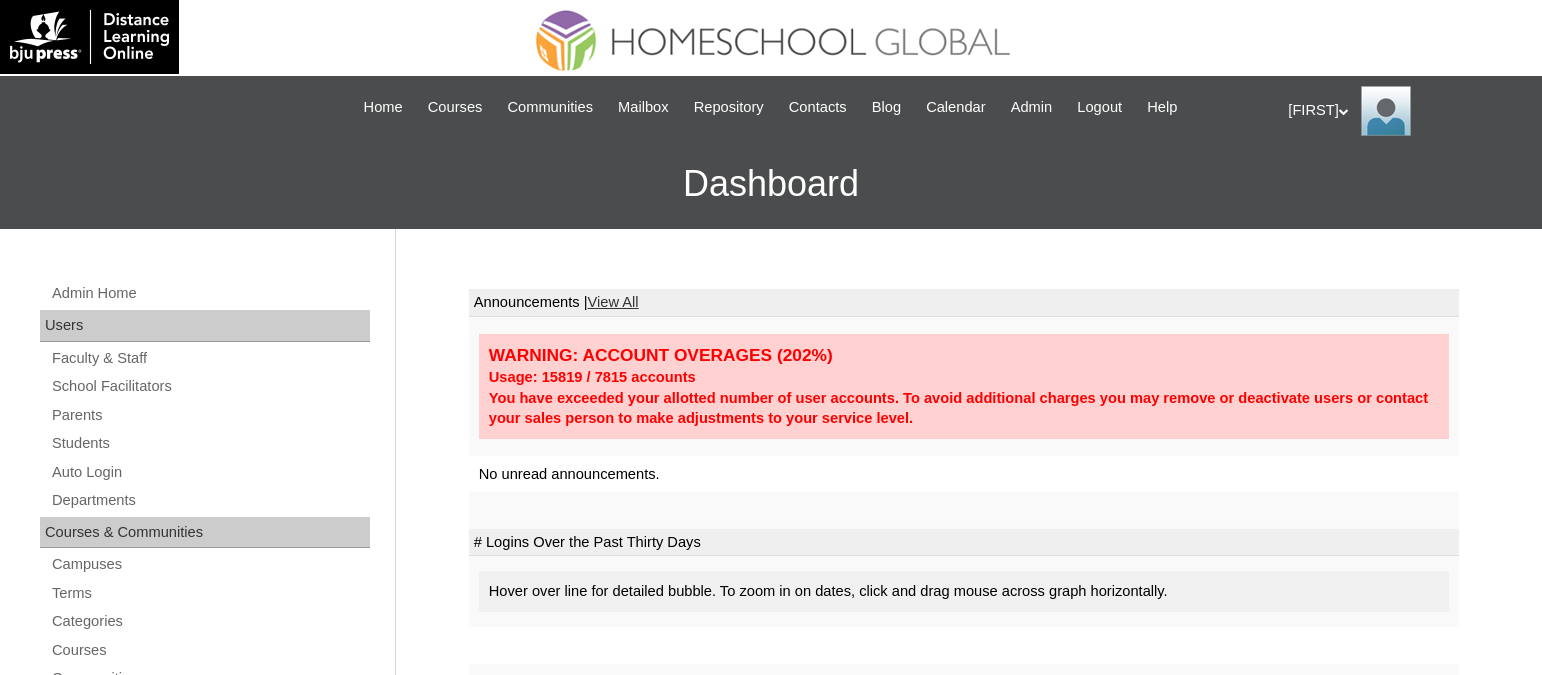 scroll, scrollTop: 0, scrollLeft: 0, axis: both 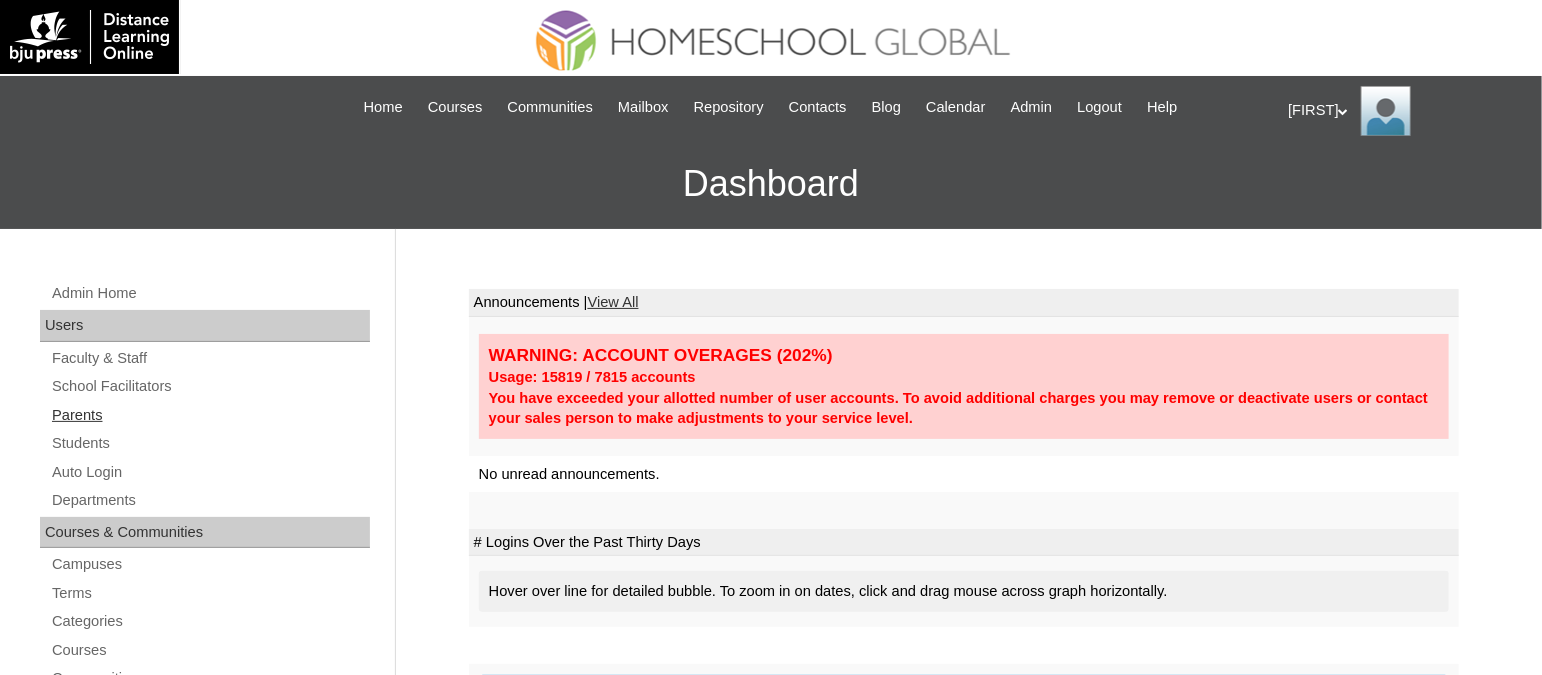 click on "Parents" at bounding box center (210, 415) 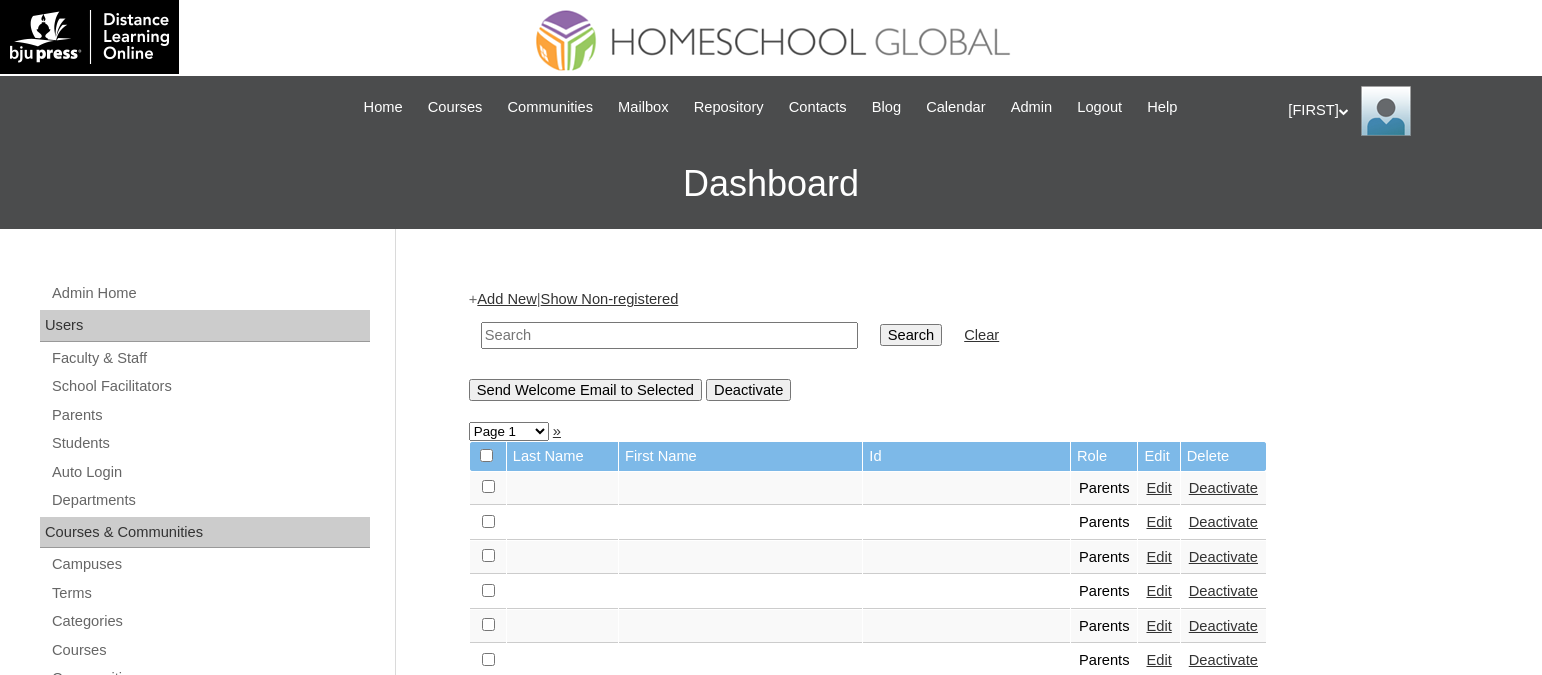 scroll, scrollTop: 0, scrollLeft: 0, axis: both 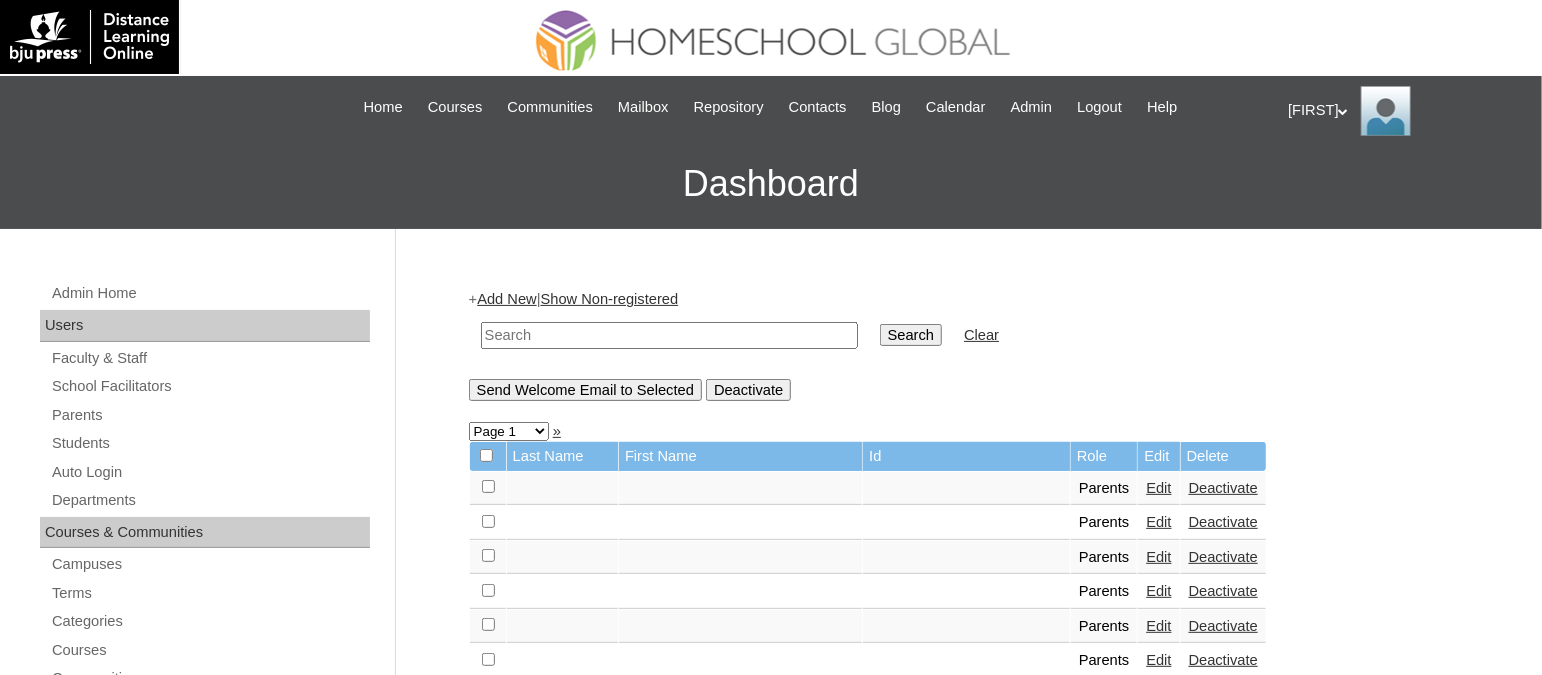 click at bounding box center [669, 335] 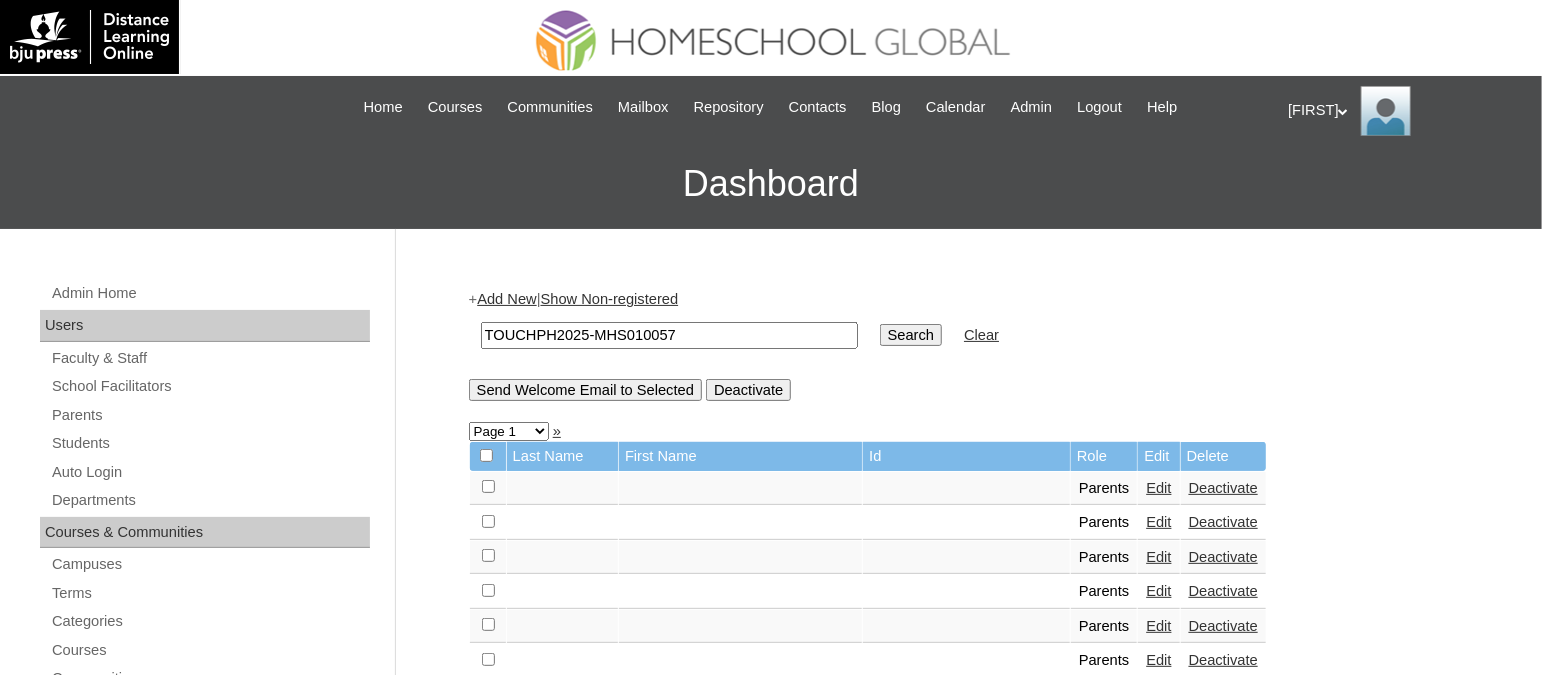 type on "TOUCHPH2025-MHS010057" 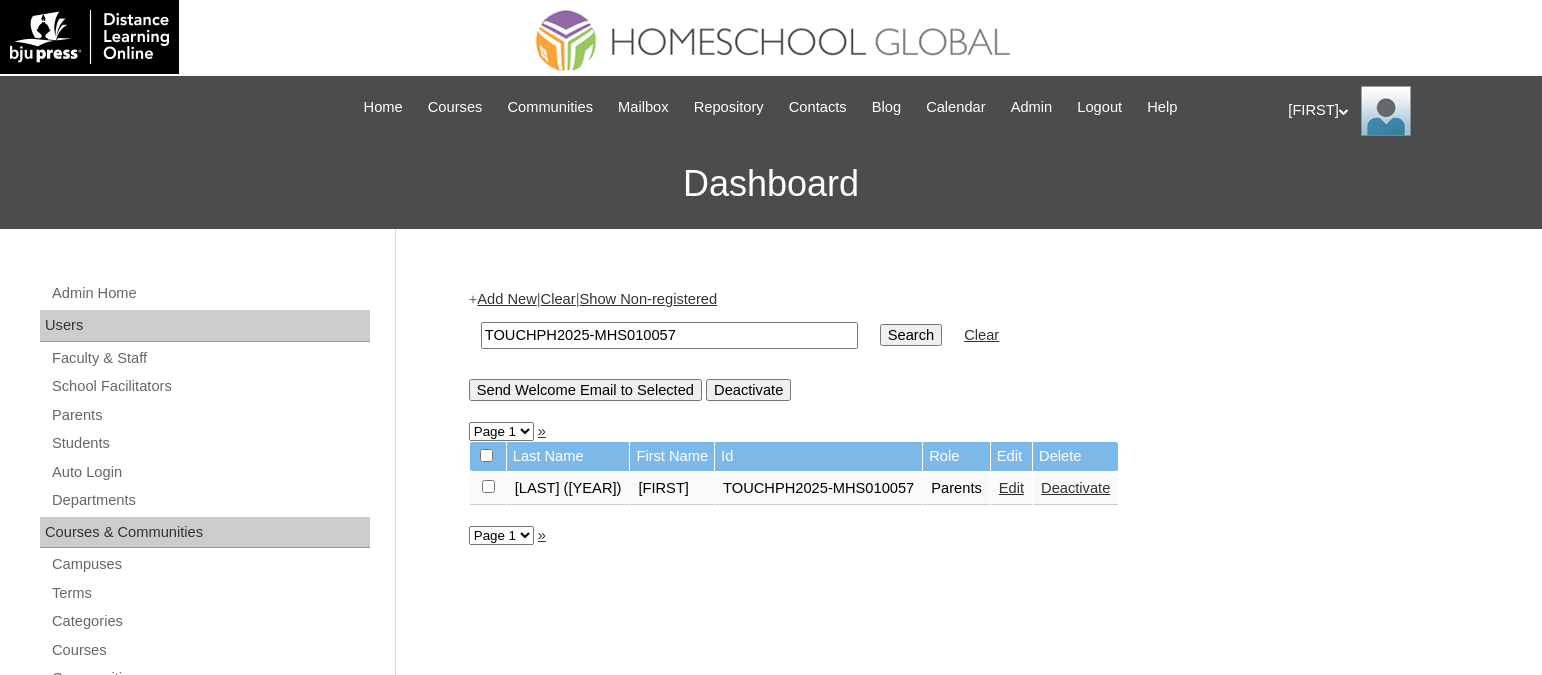 scroll, scrollTop: 0, scrollLeft: 0, axis: both 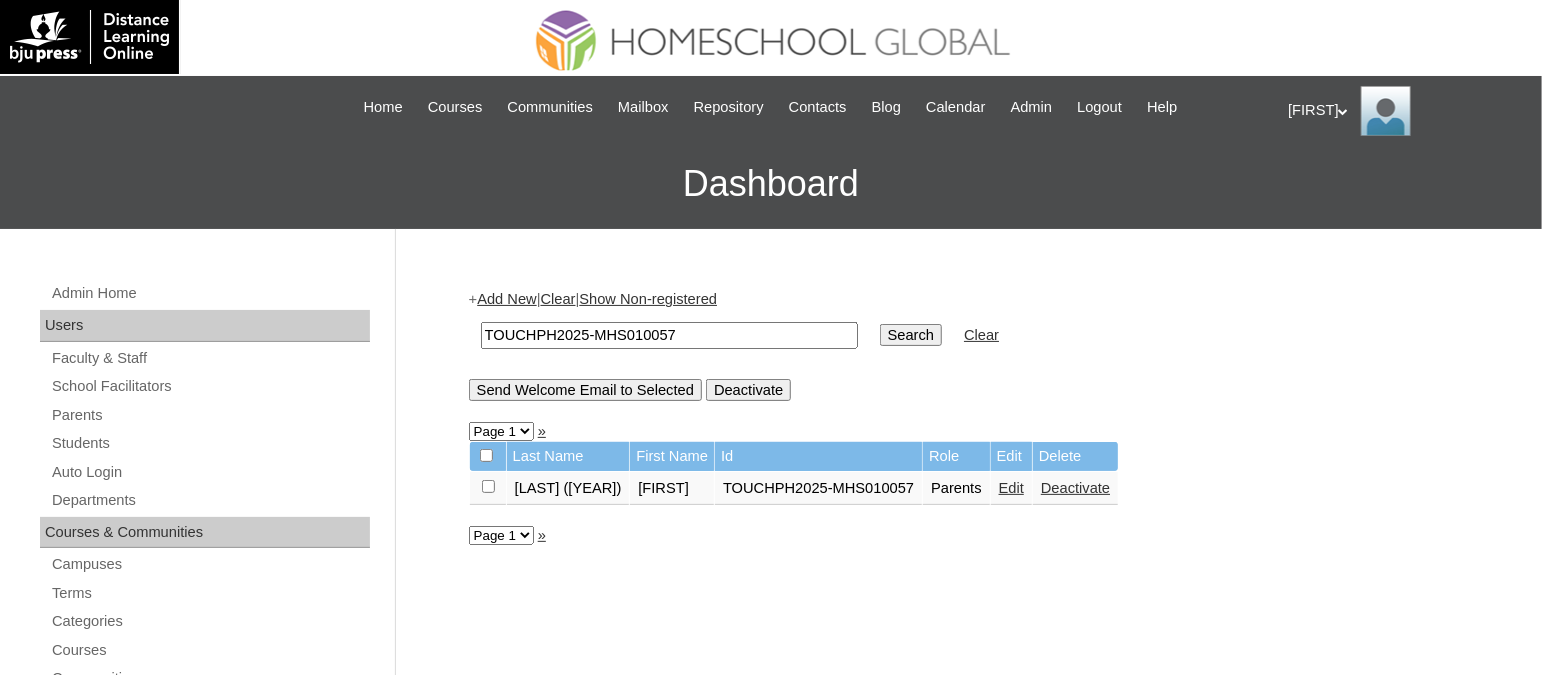 click on "Edit" at bounding box center [1011, 488] 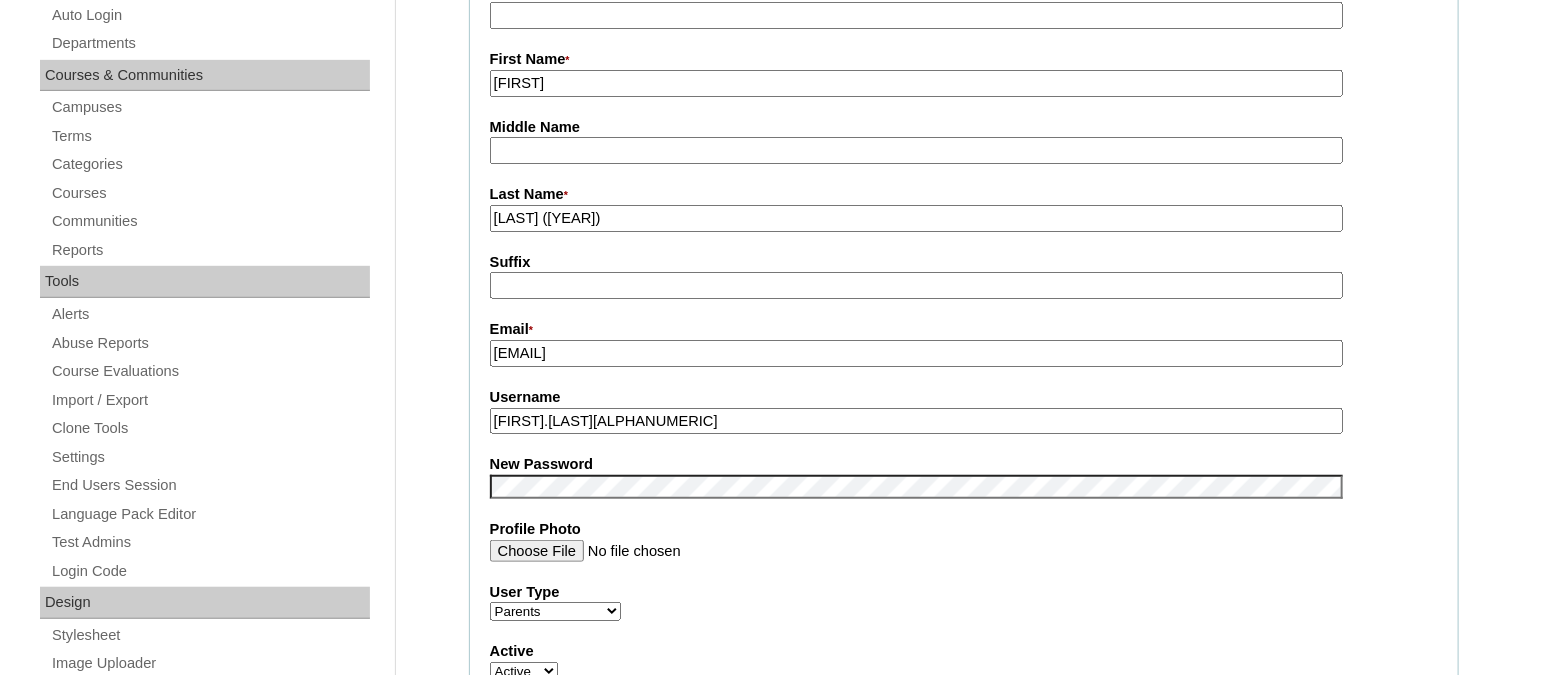 scroll, scrollTop: 499, scrollLeft: 0, axis: vertical 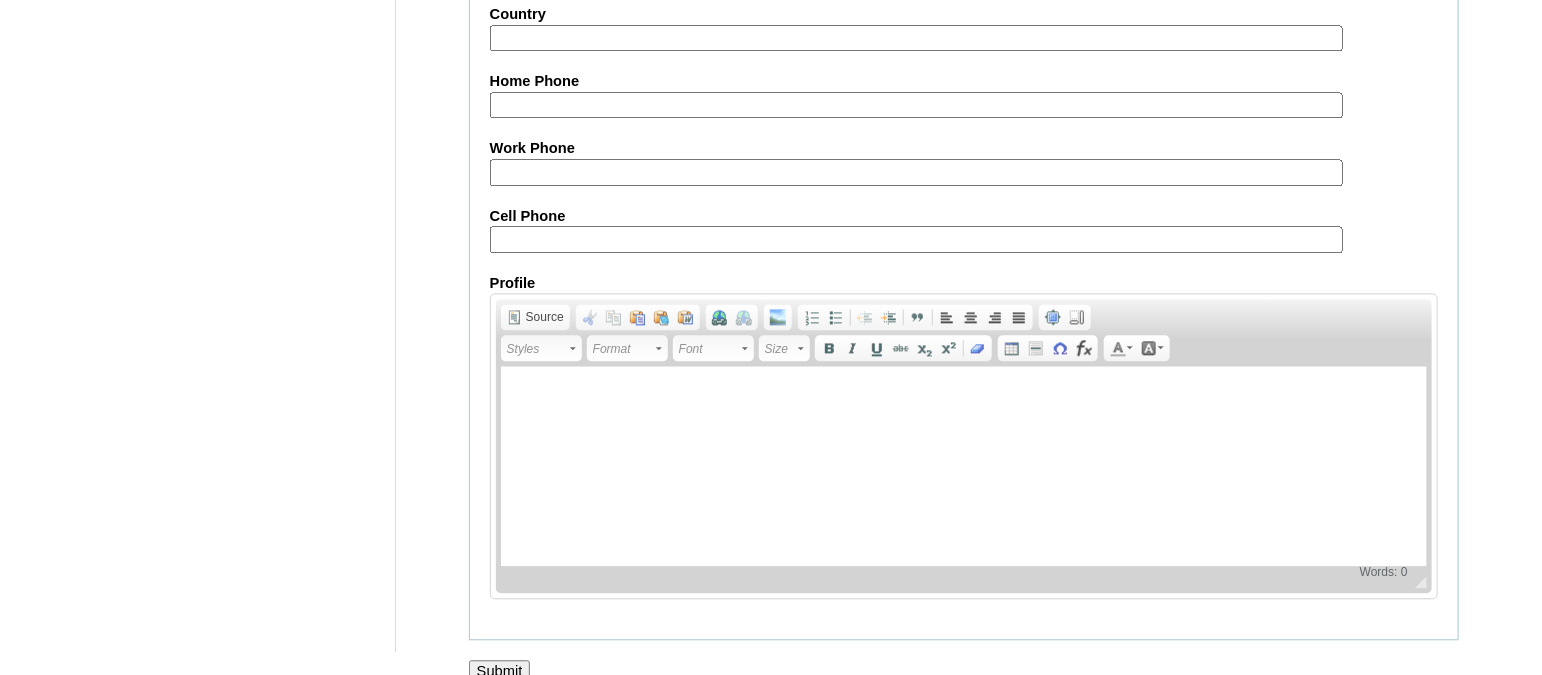 click on "Submit" at bounding box center [500, 671] 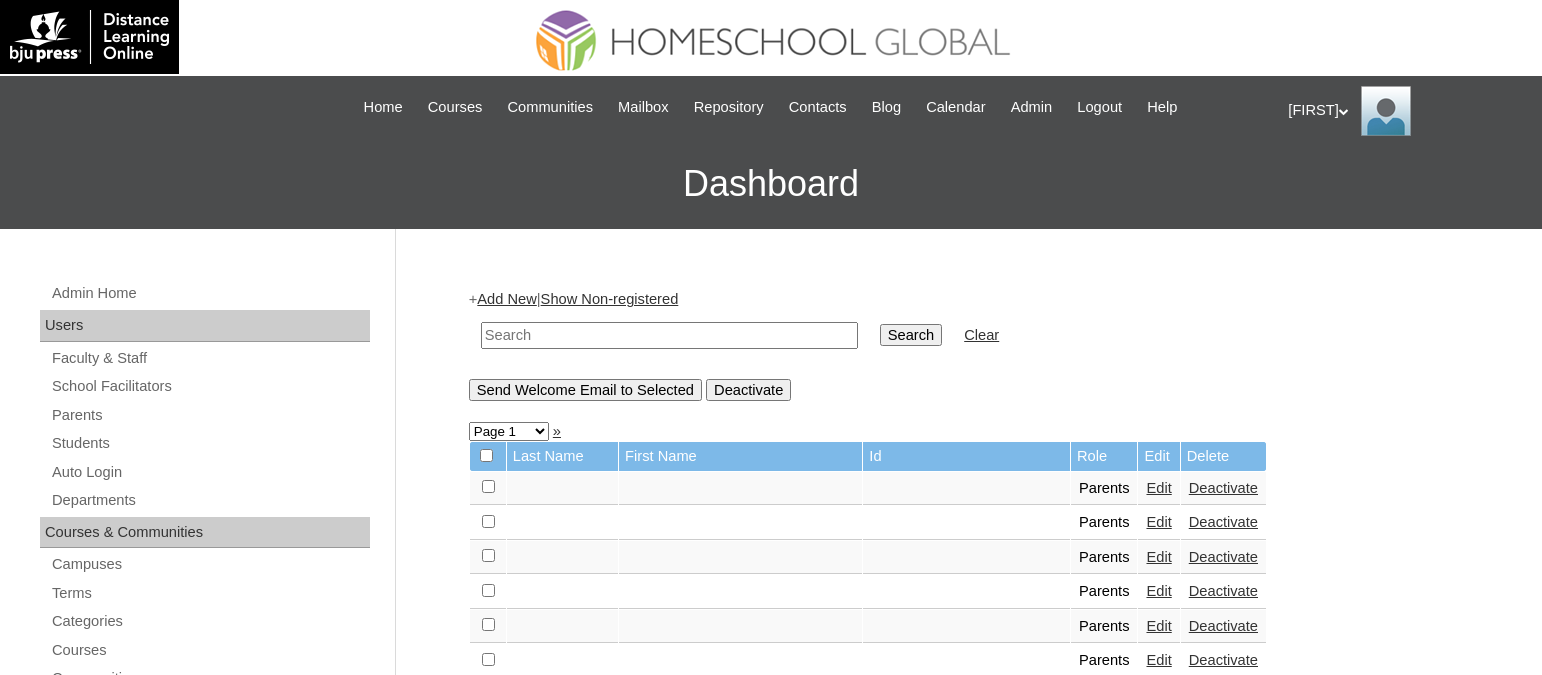 scroll, scrollTop: 0, scrollLeft: 0, axis: both 